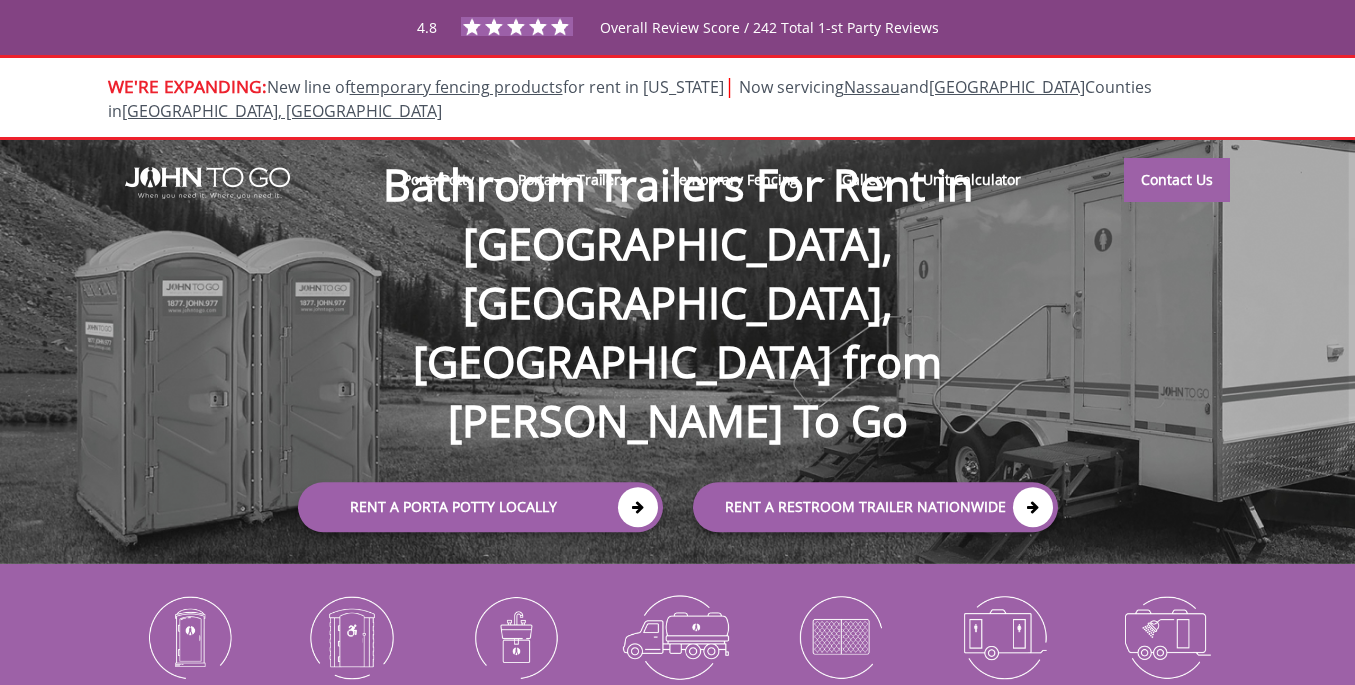 scroll, scrollTop: 0, scrollLeft: 0, axis: both 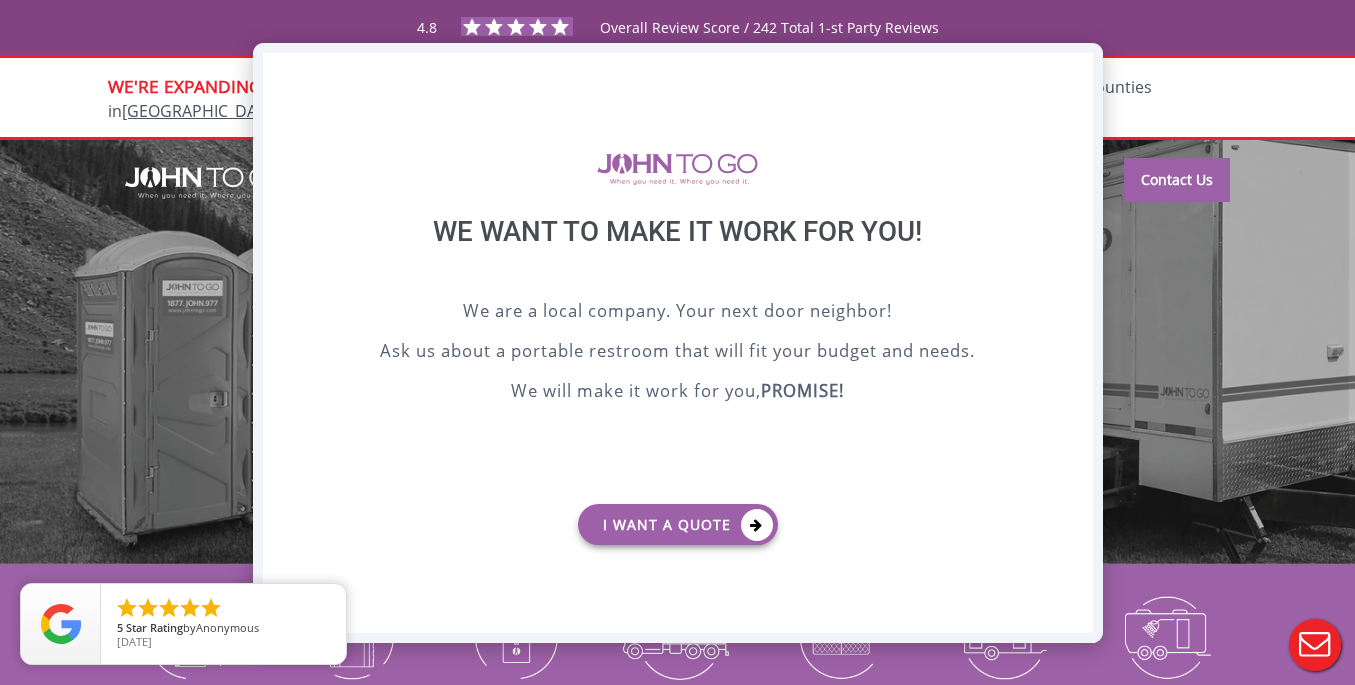 click on "X" at bounding box center (1076, 70) 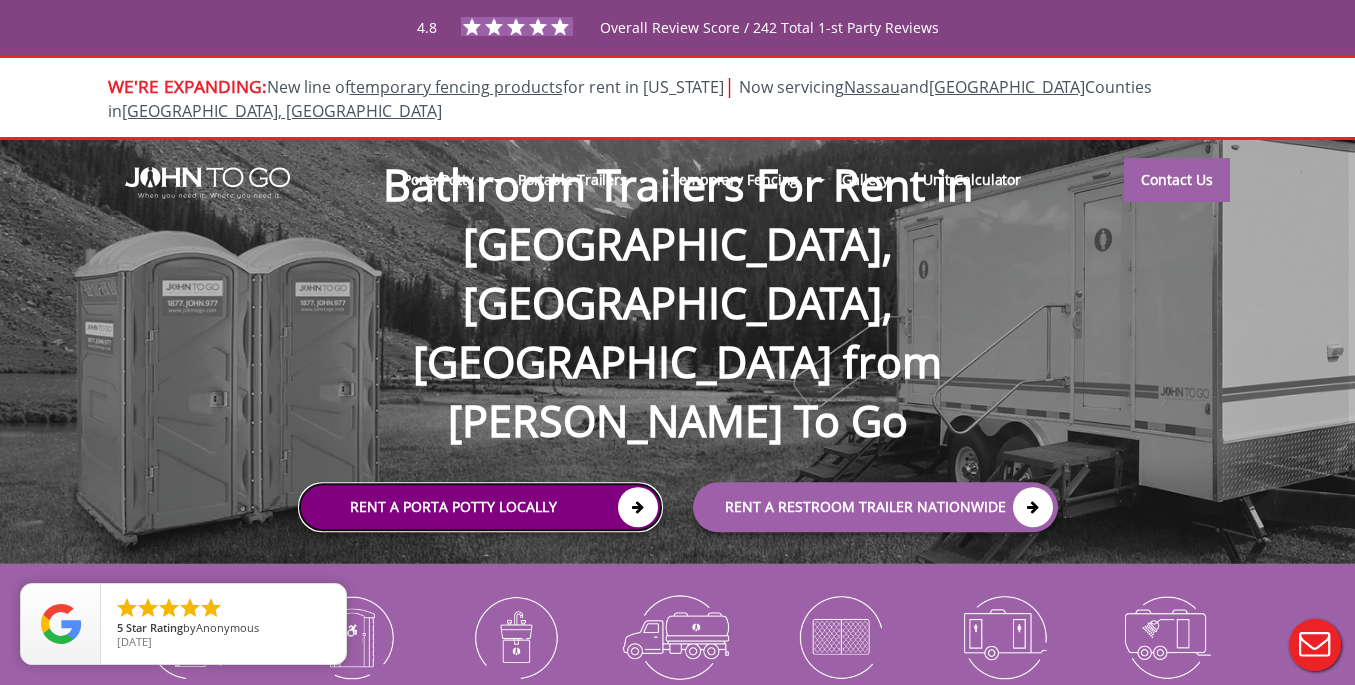 click on "Rent a Porta Potty Locally" at bounding box center (480, 507) 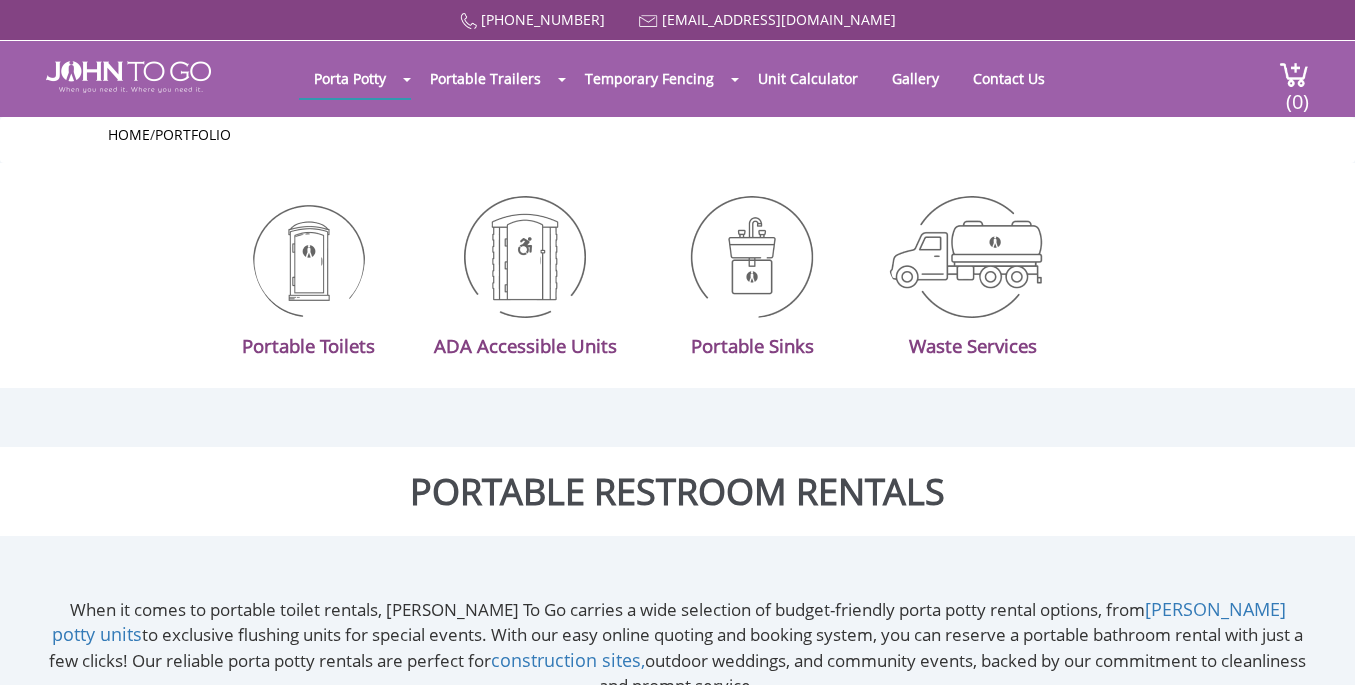 scroll, scrollTop: 0, scrollLeft: 0, axis: both 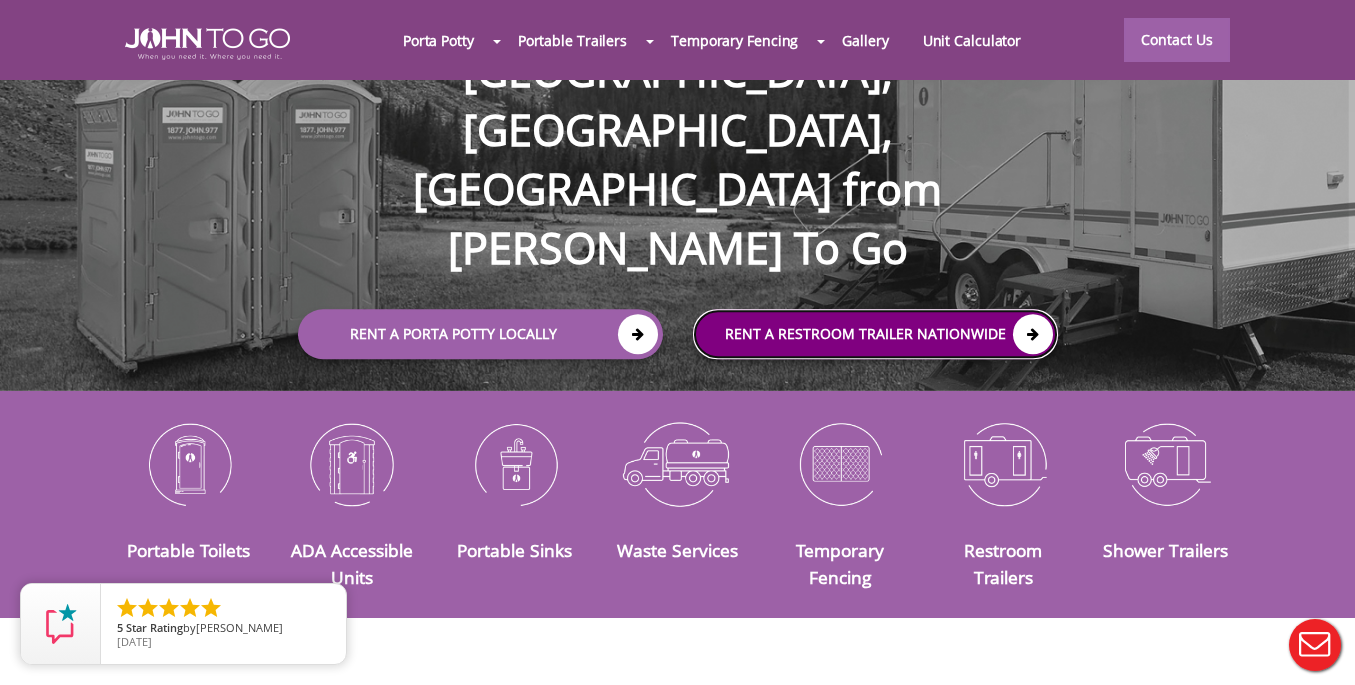 click at bounding box center [1033, 334] 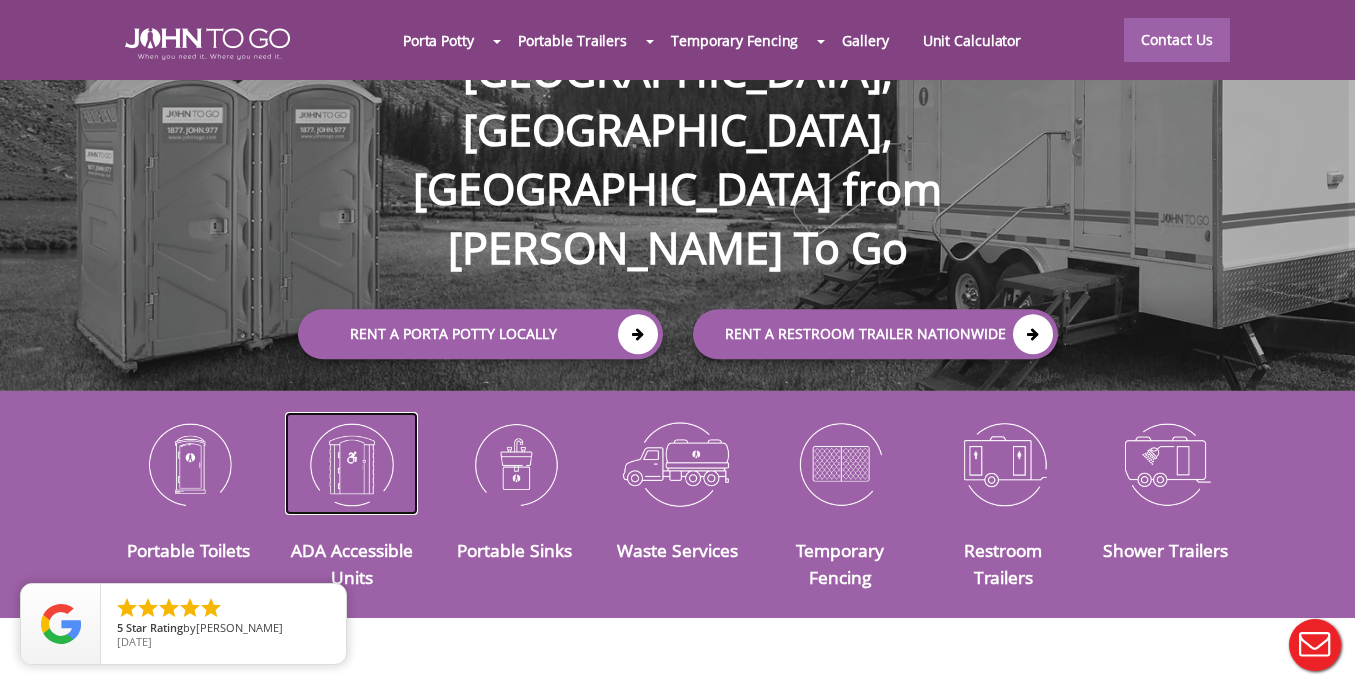 click at bounding box center (351, 464) 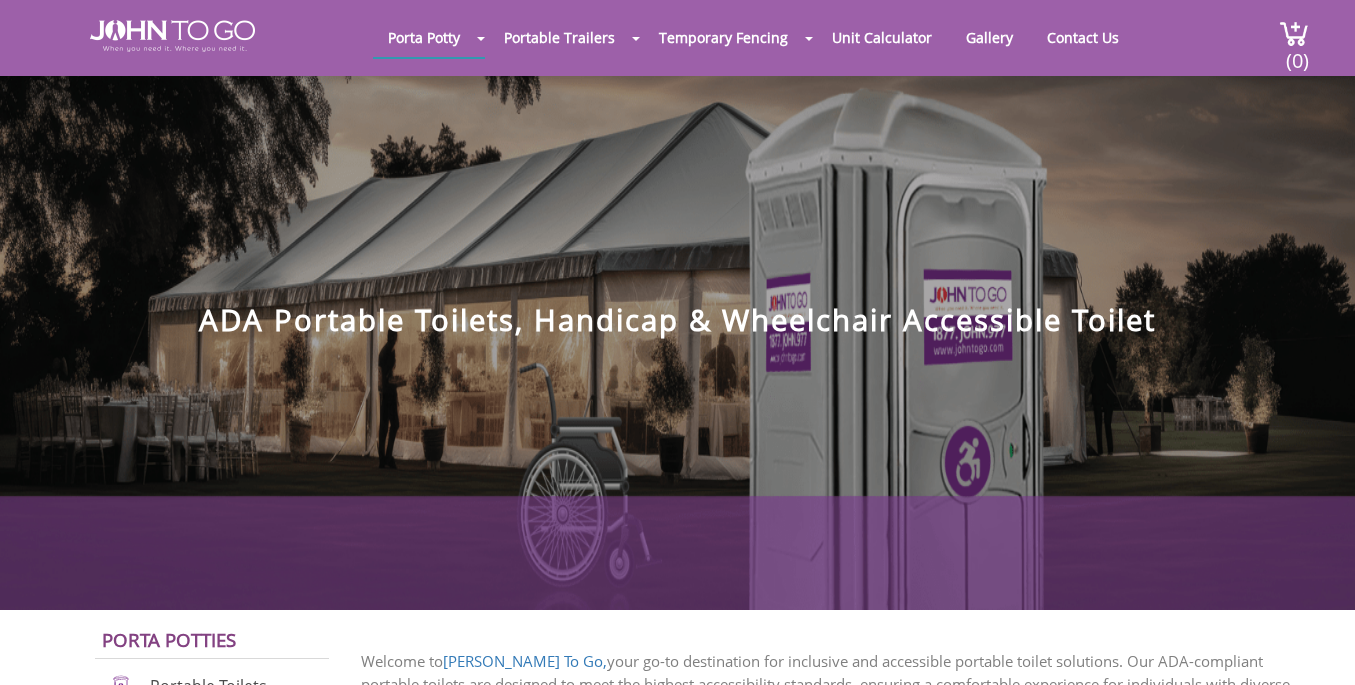 scroll, scrollTop: 0, scrollLeft: 0, axis: both 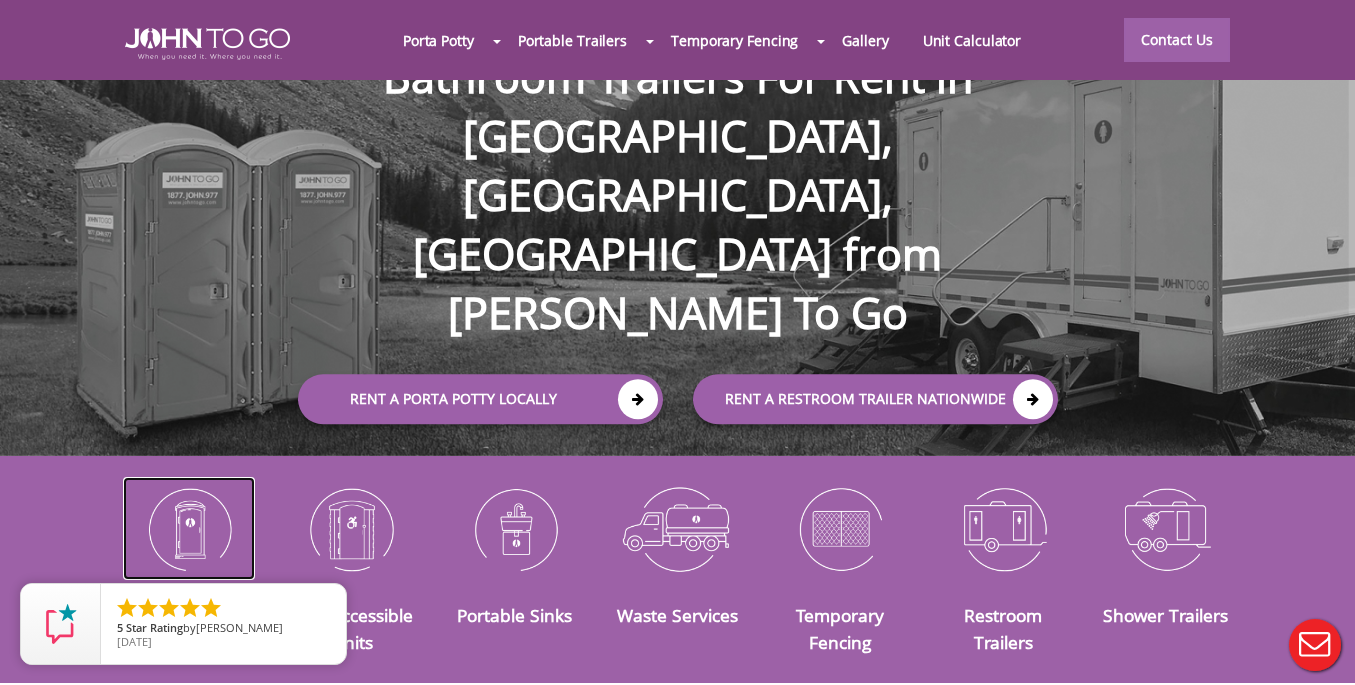 click at bounding box center [189, 529] 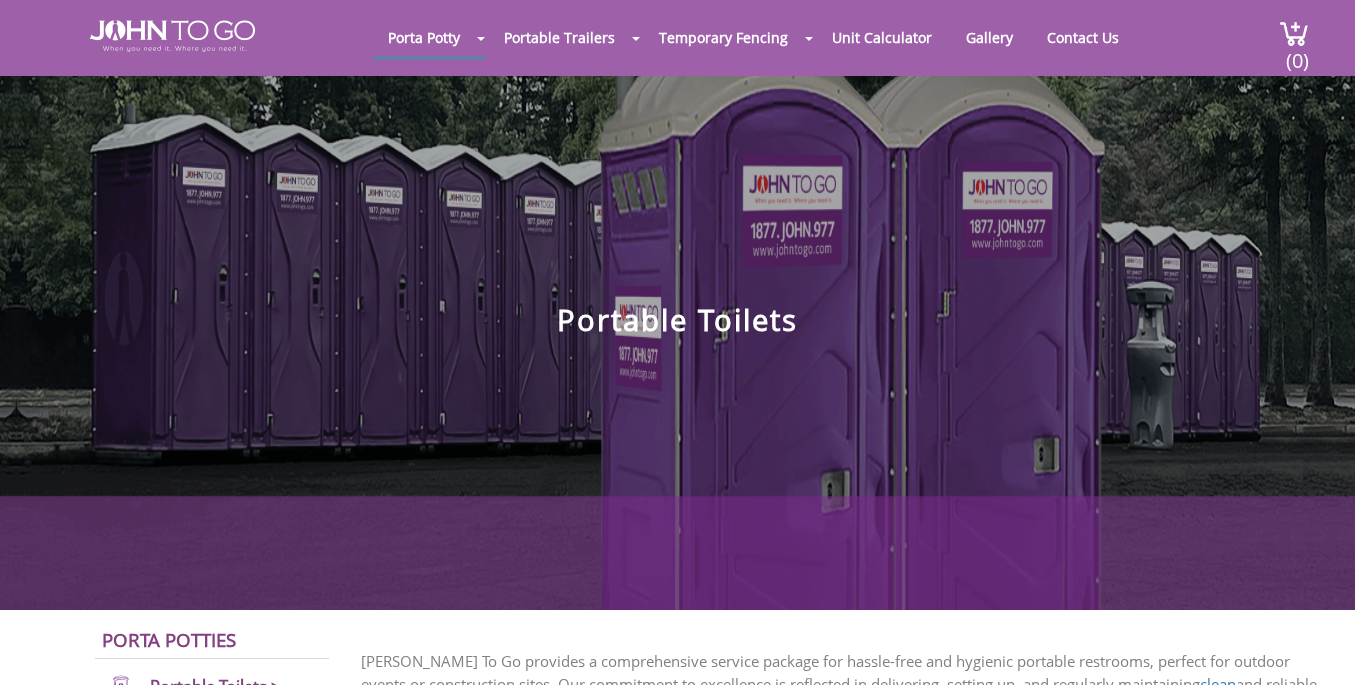 scroll, scrollTop: 0, scrollLeft: 0, axis: both 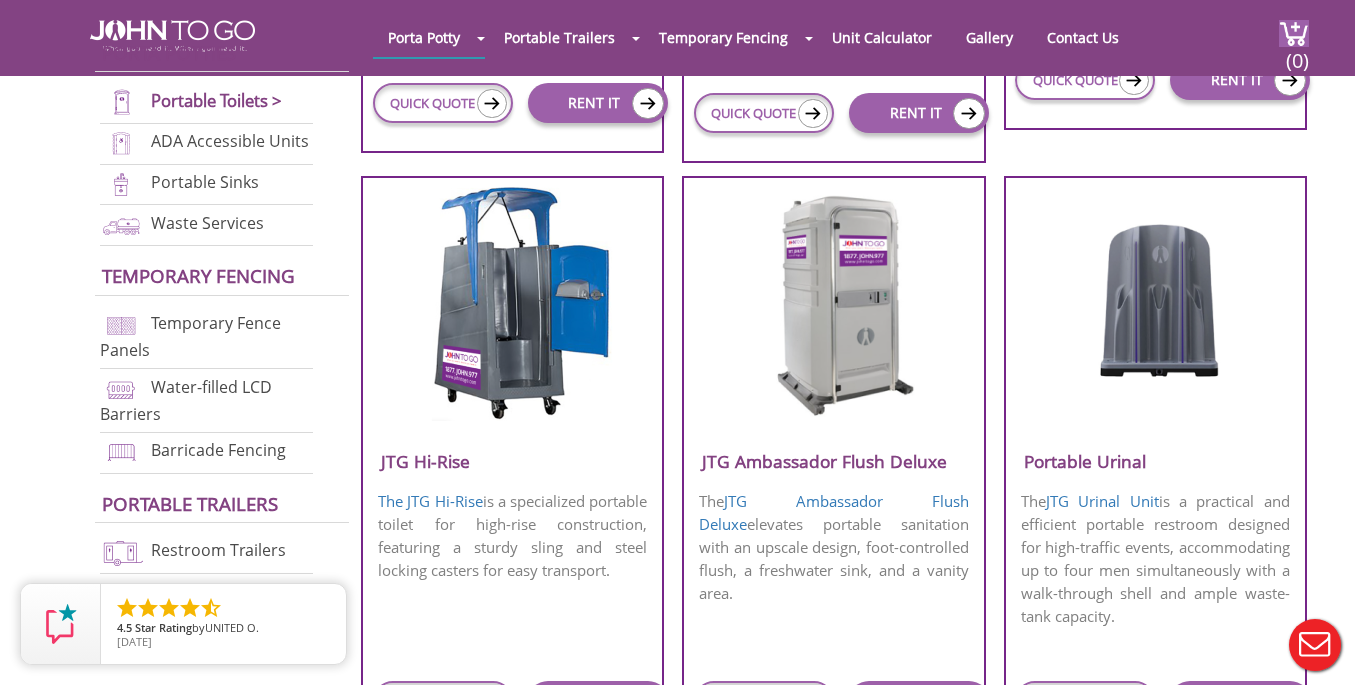 click at bounding box center [834, 302] 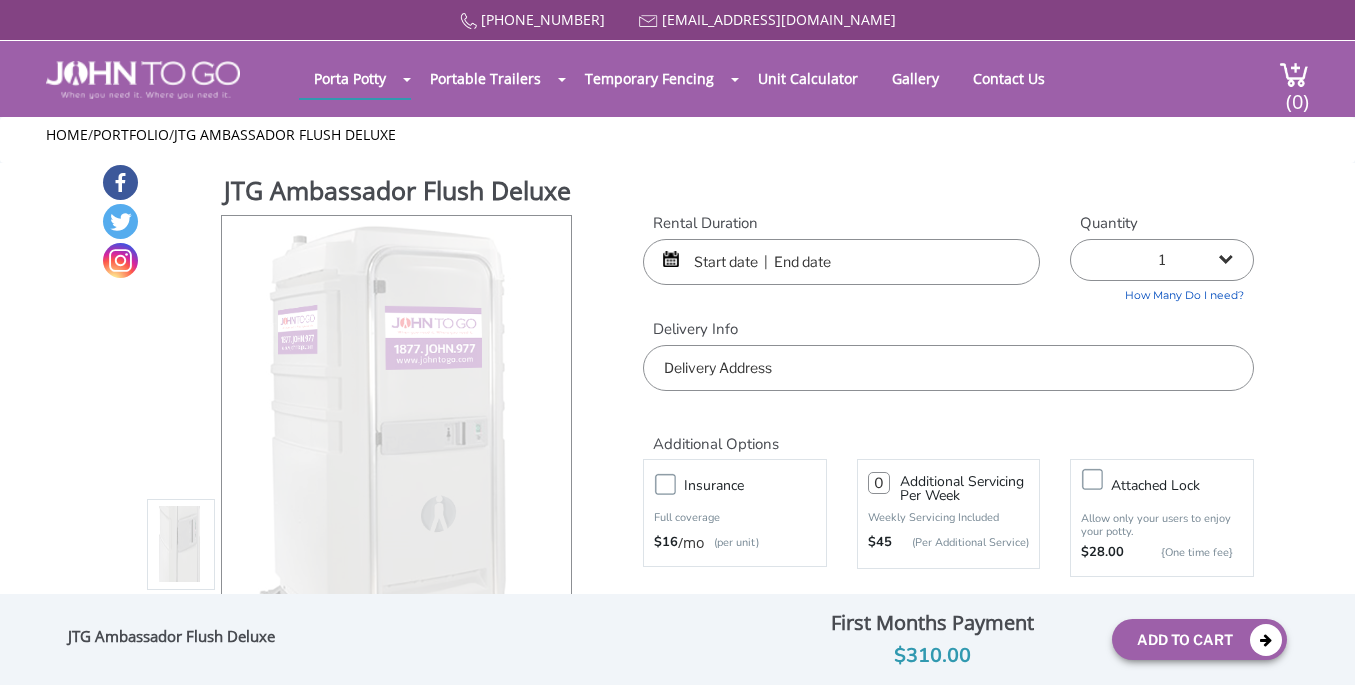 scroll, scrollTop: 0, scrollLeft: 0, axis: both 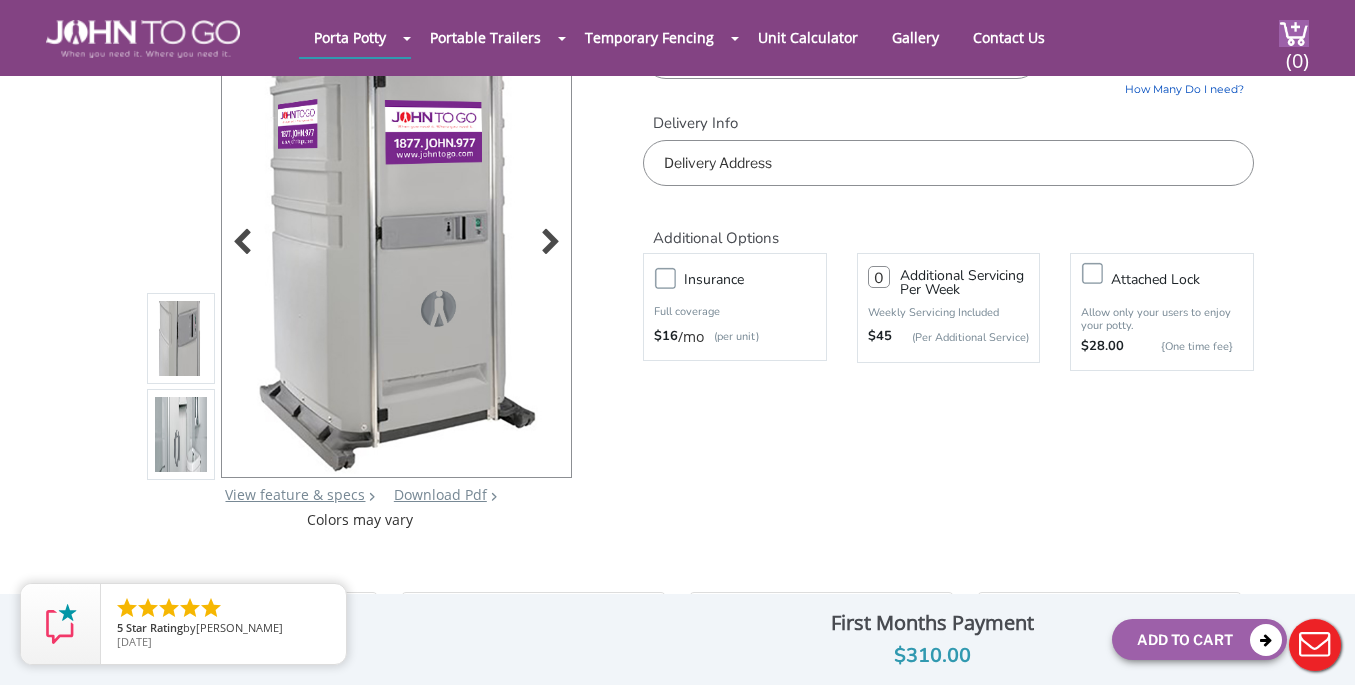 click at bounding box center (397, 245) 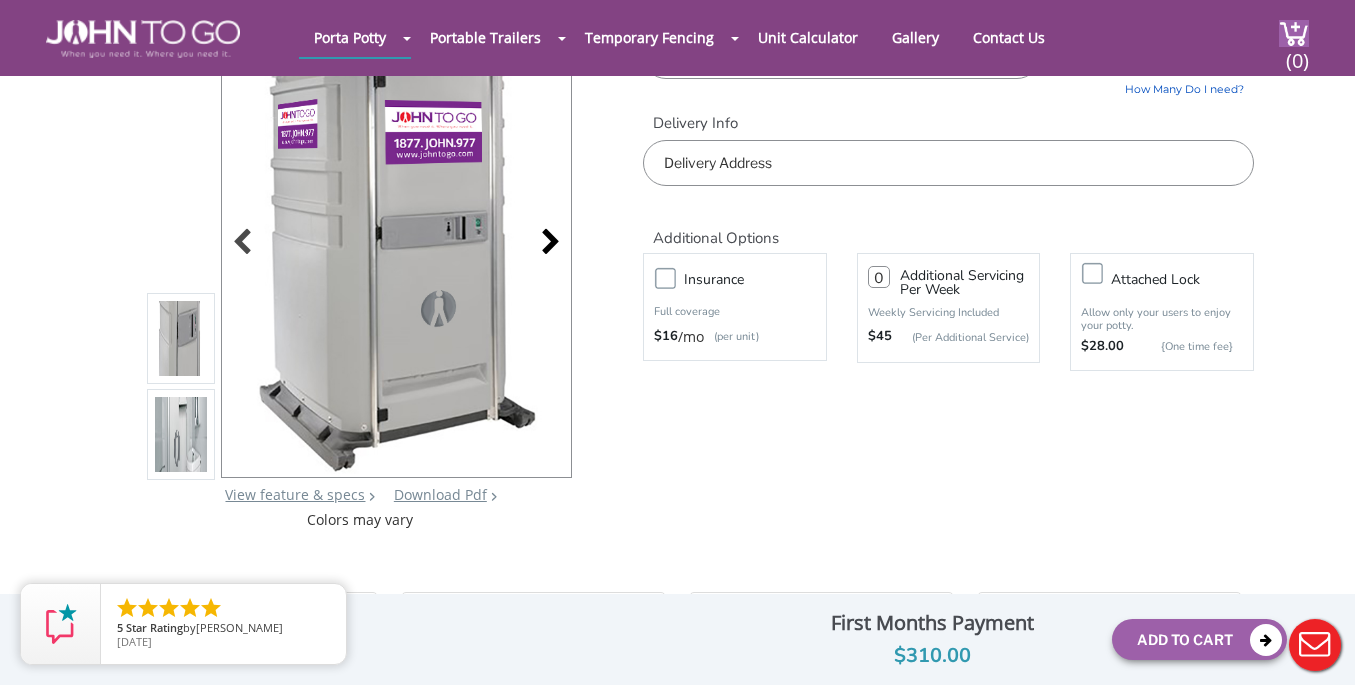 click at bounding box center [545, 244] 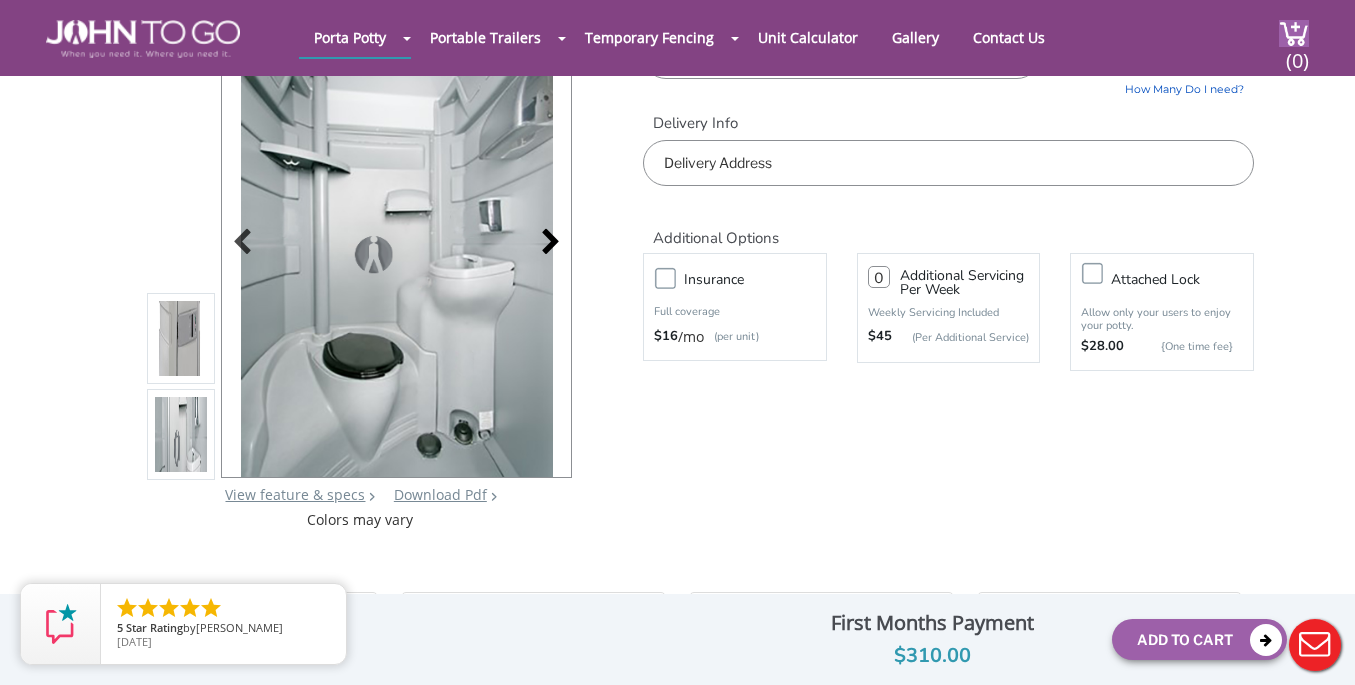 click at bounding box center (545, 244) 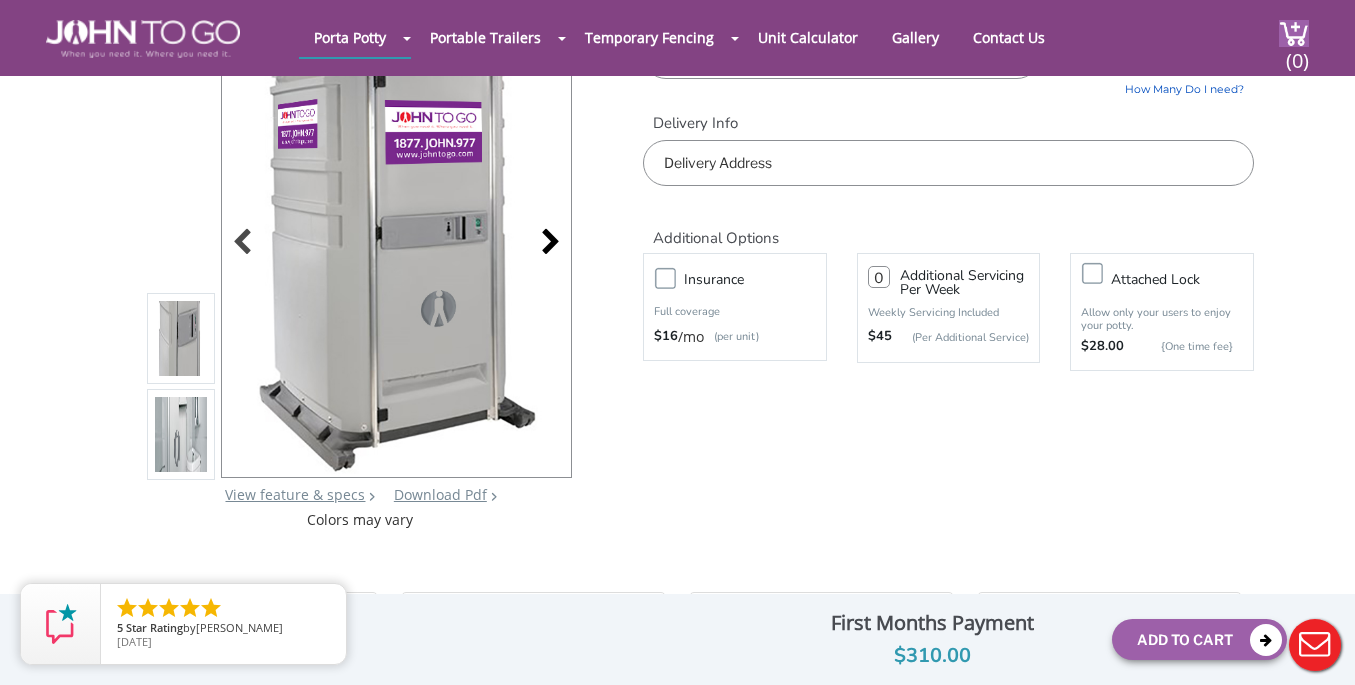 click at bounding box center (545, 244) 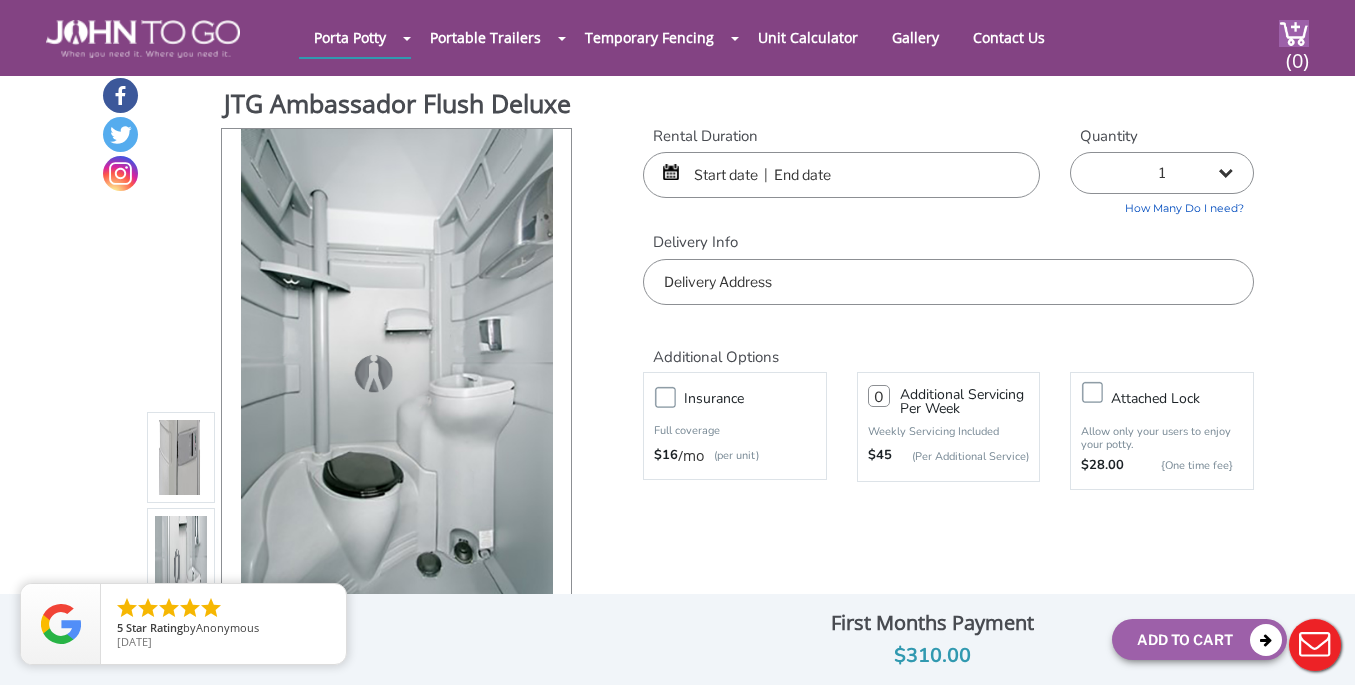 scroll, scrollTop: 0, scrollLeft: 0, axis: both 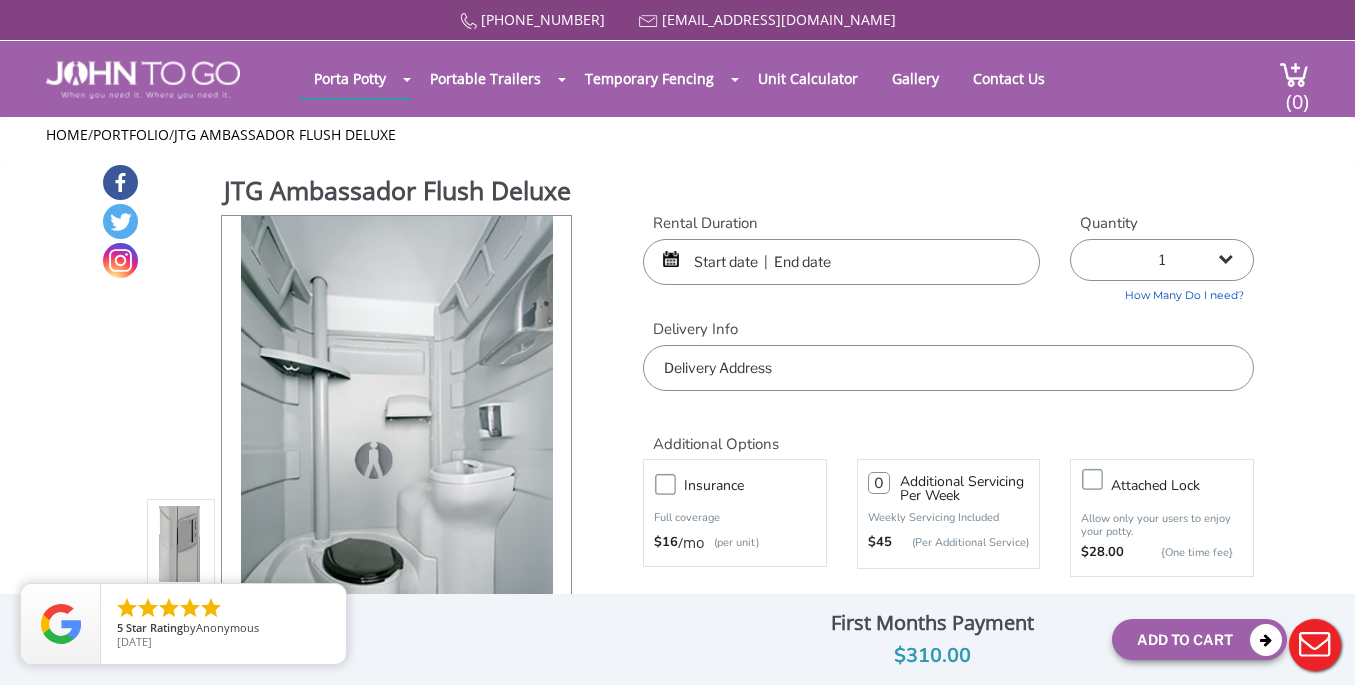 click at bounding box center (841, 262) 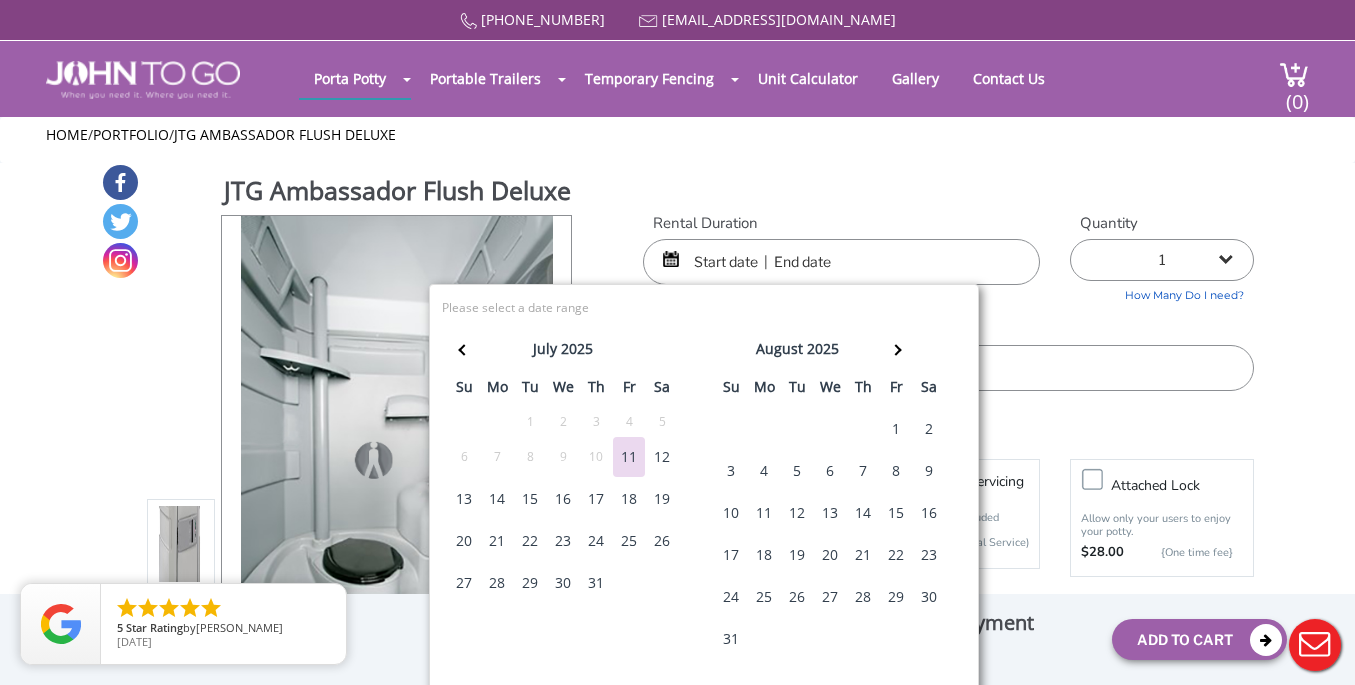 click on "13" at bounding box center (830, 513) 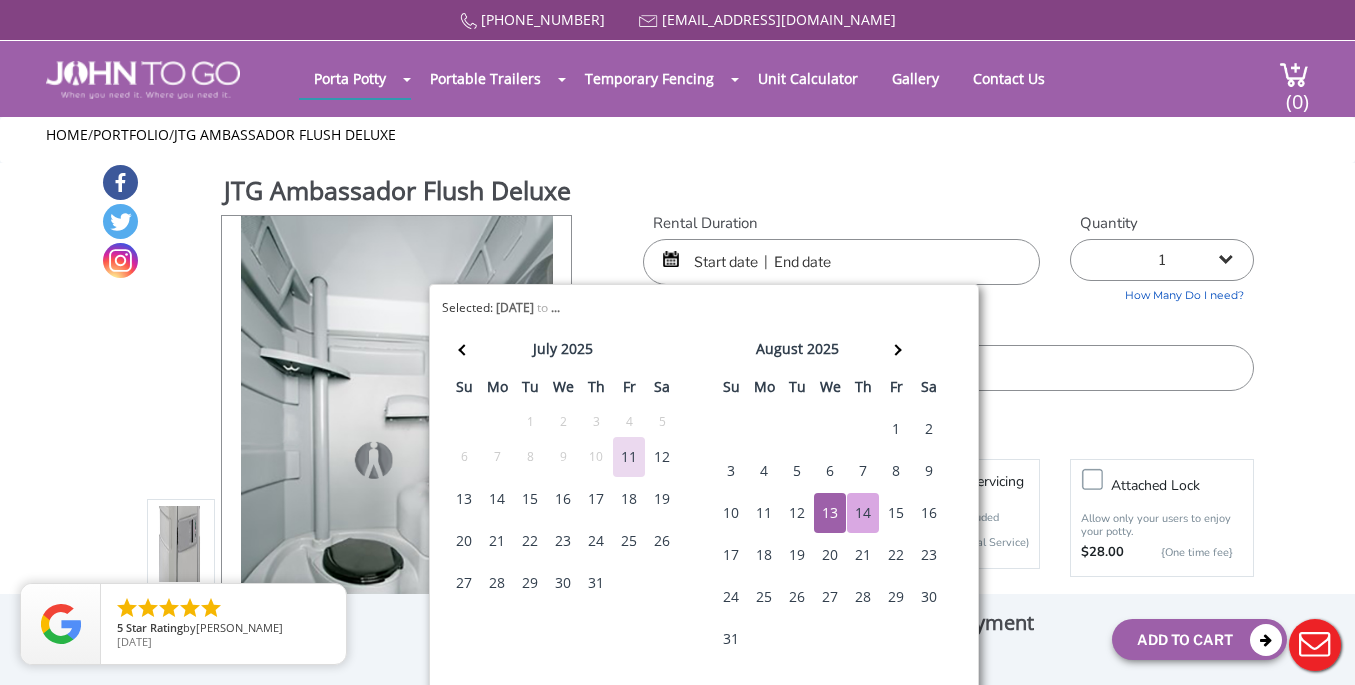 click on "14" at bounding box center [863, 513] 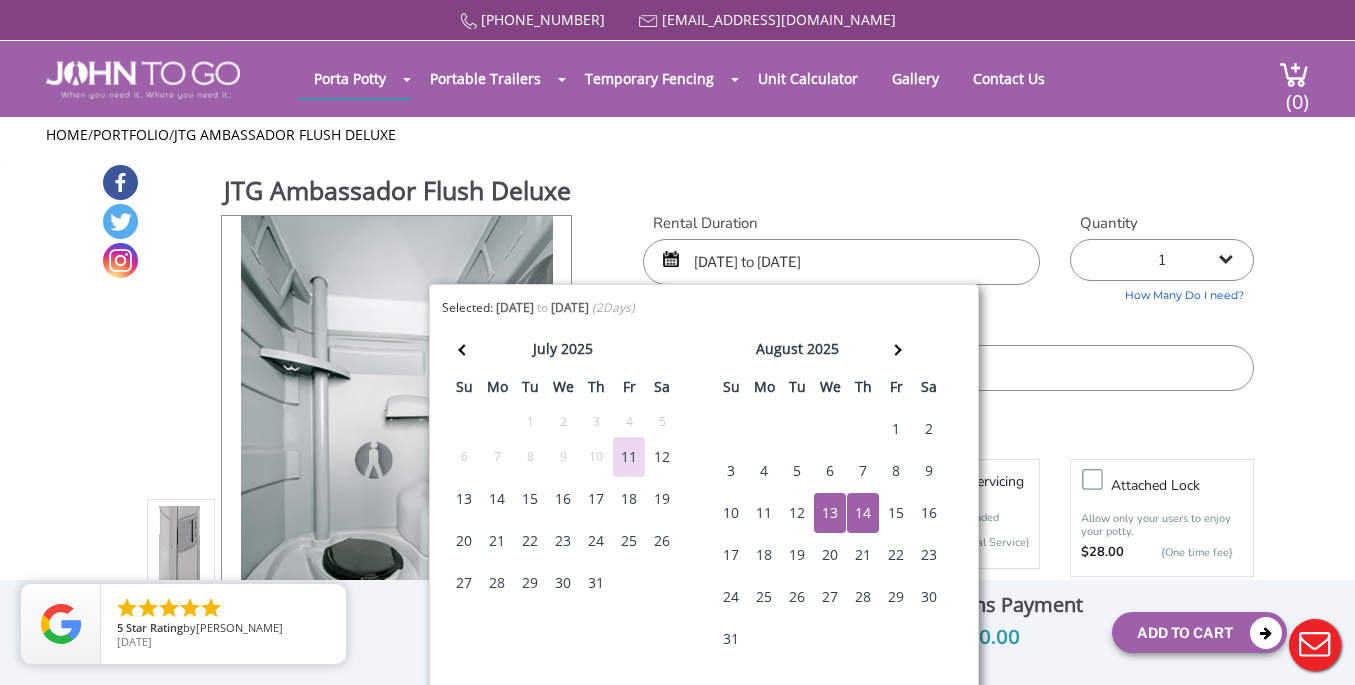 click on "Delivery Info" at bounding box center [948, 329] 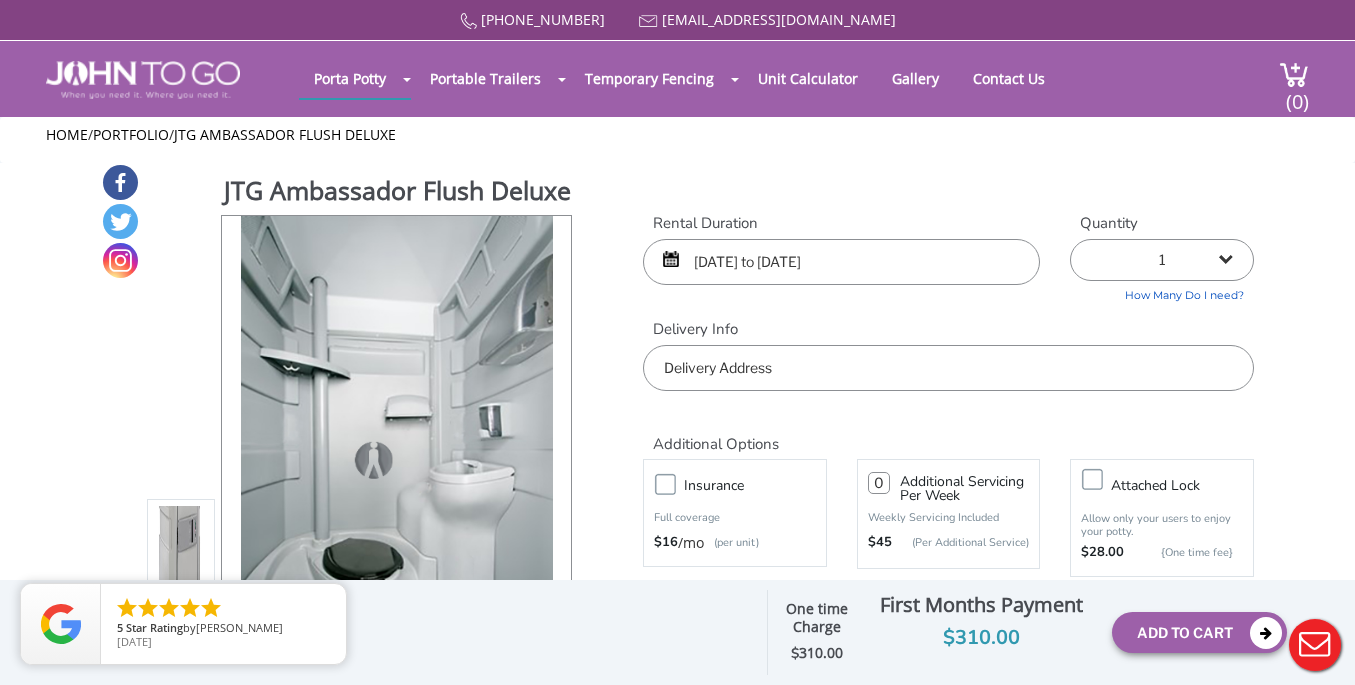 click at bounding box center (948, 368) 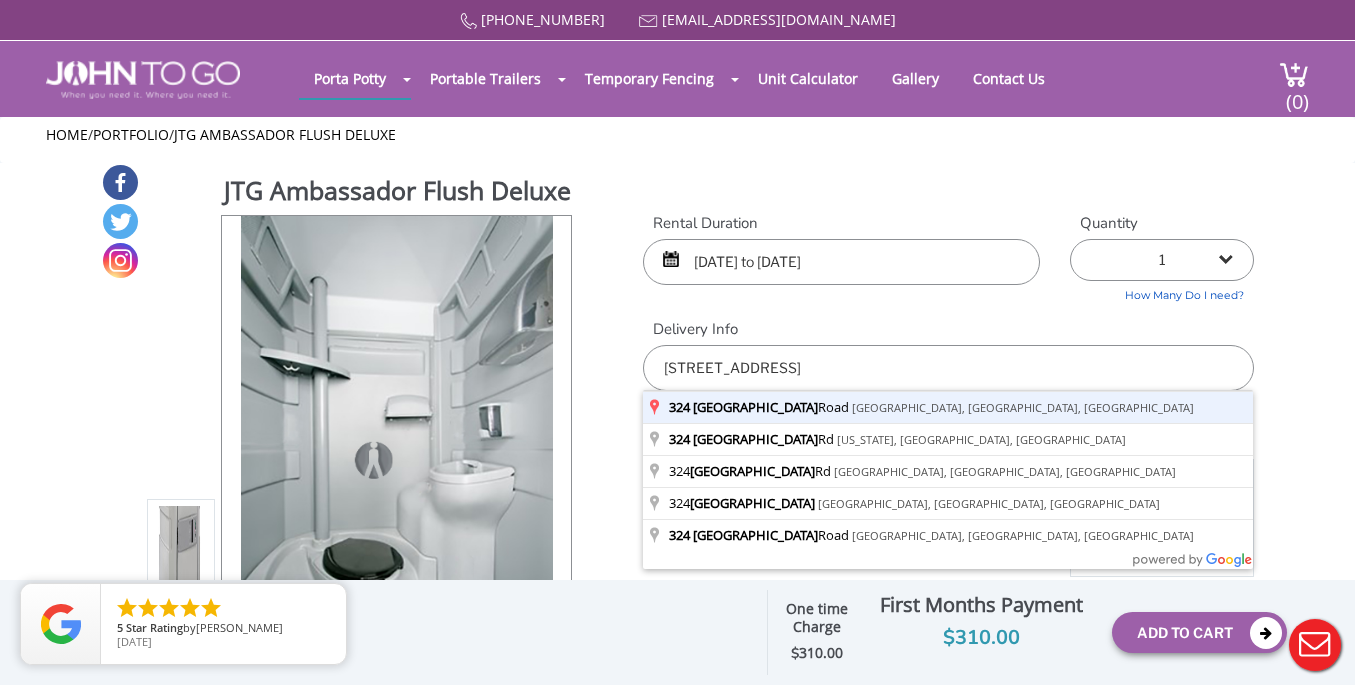 type on "[STREET_ADDRESS]" 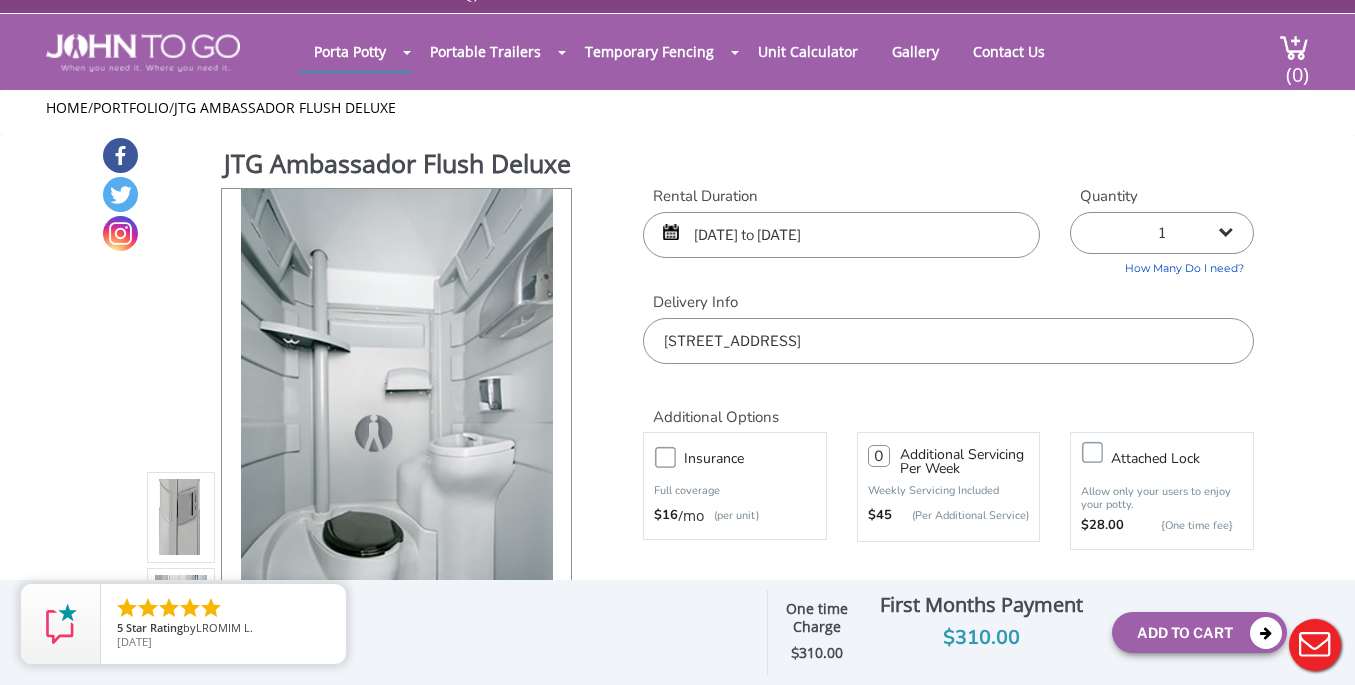 scroll, scrollTop: 30, scrollLeft: 0, axis: vertical 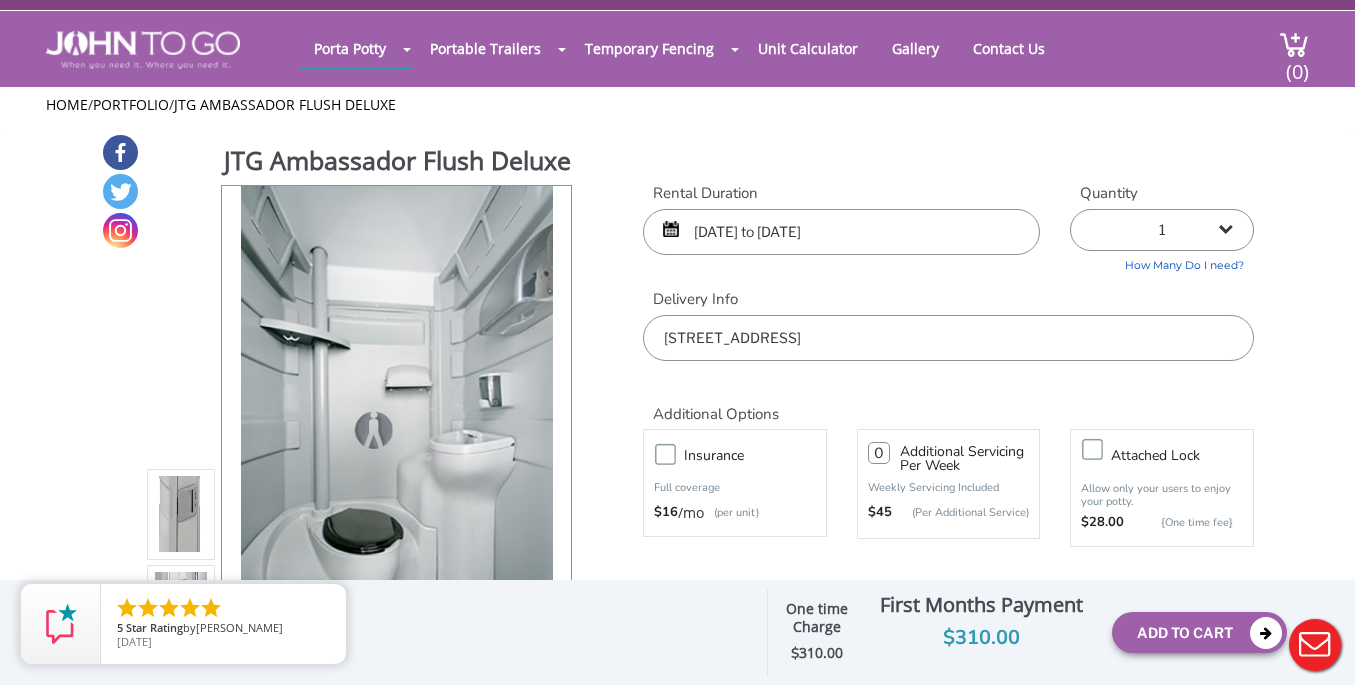 click on "[PHONE_NUMBER]
[EMAIL_ADDRESS][DOMAIN_NAME]
[GEOGRAPHIC_DATA]
Portable Toilets
ADA Accessible Units
Portable Sinks
Waste Services
Construction
Special Events
Seasonal Long Term Rentals
Disaster Relief
Portable Trailers
Restroom Trailers
Shower Trailers
Temporary Fencing
Barricade Fencing
Temporary Fencing Panels
Water-filled LCD Barriers
Unit Calculator
Gallery
Contact Us
[PHONE_NUMBER]
[EMAIL_ADDRESS][DOMAIN_NAME]" at bounding box center [677, 325] 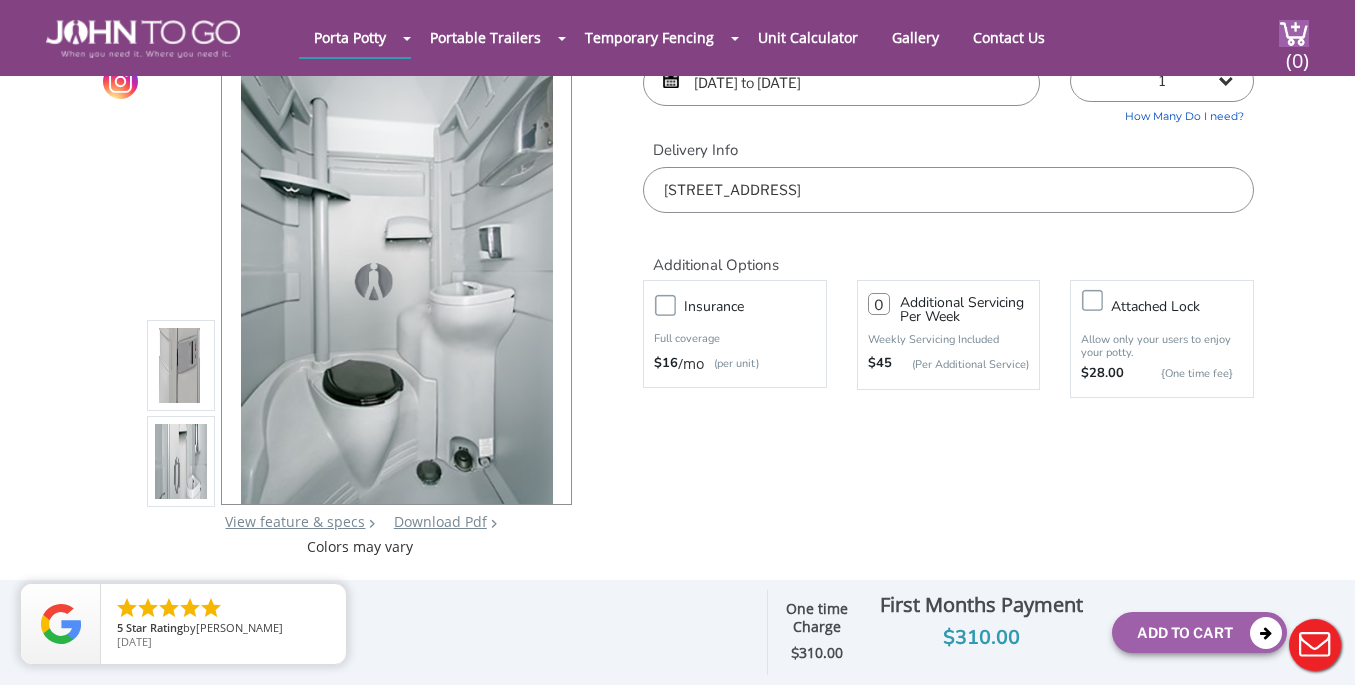 scroll, scrollTop: 109, scrollLeft: 0, axis: vertical 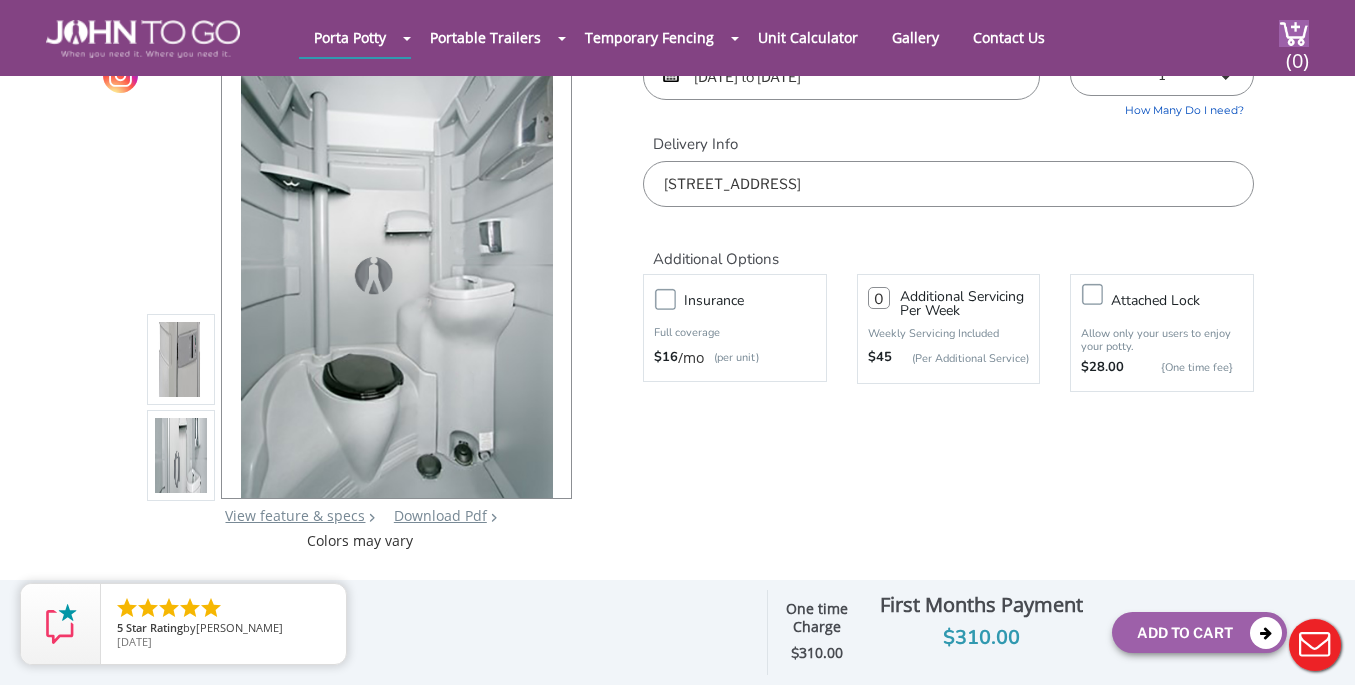 click at bounding box center (181, 460) 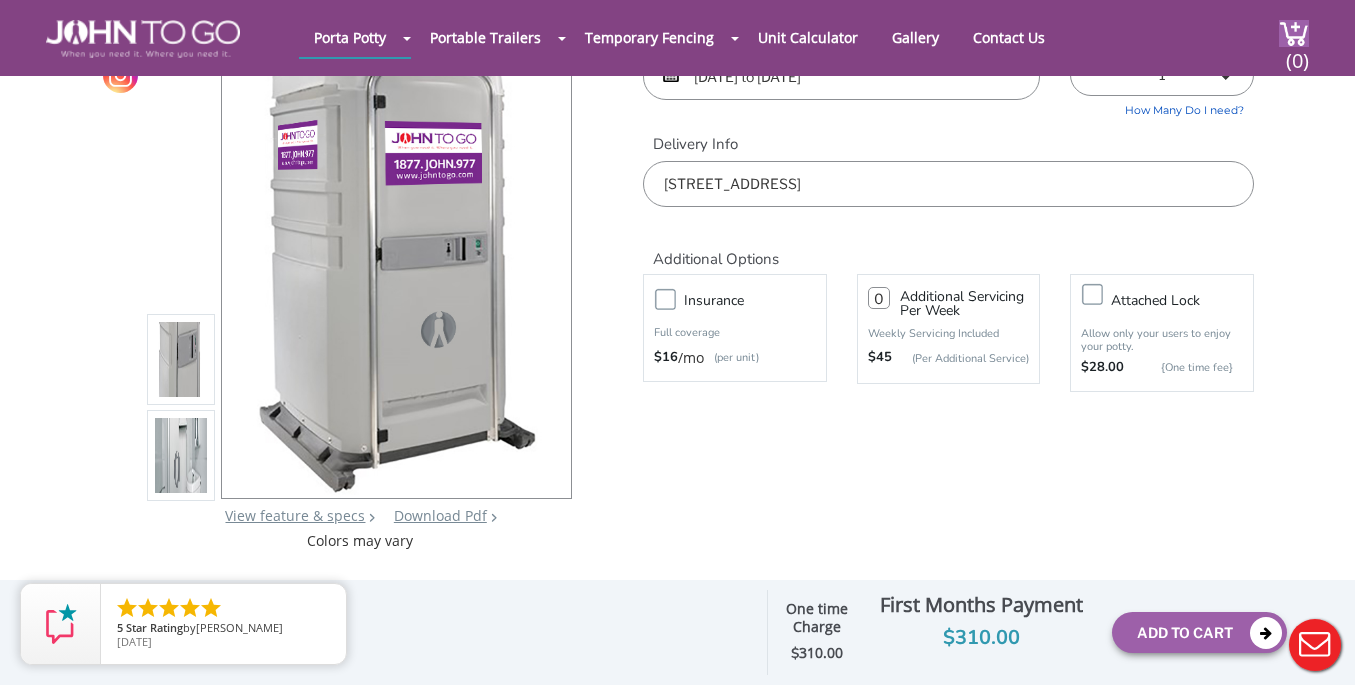 click at bounding box center (181, 460) 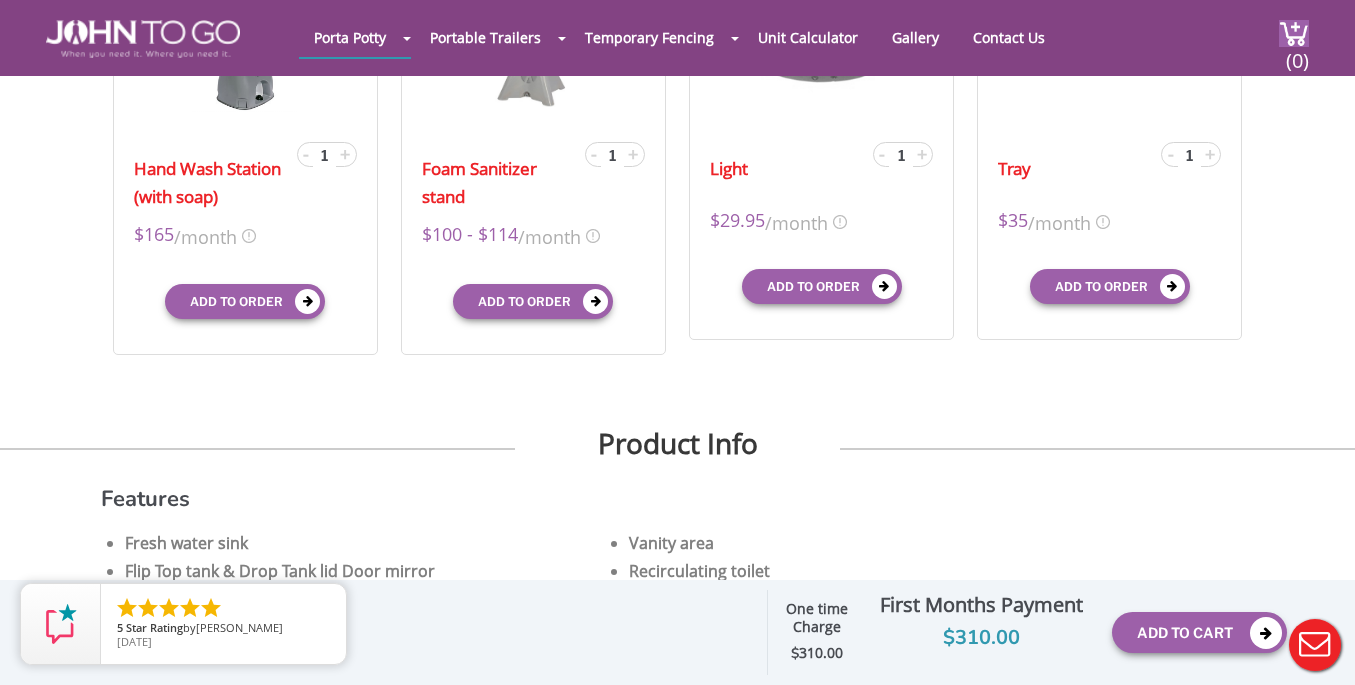 scroll, scrollTop: 1054, scrollLeft: 0, axis: vertical 